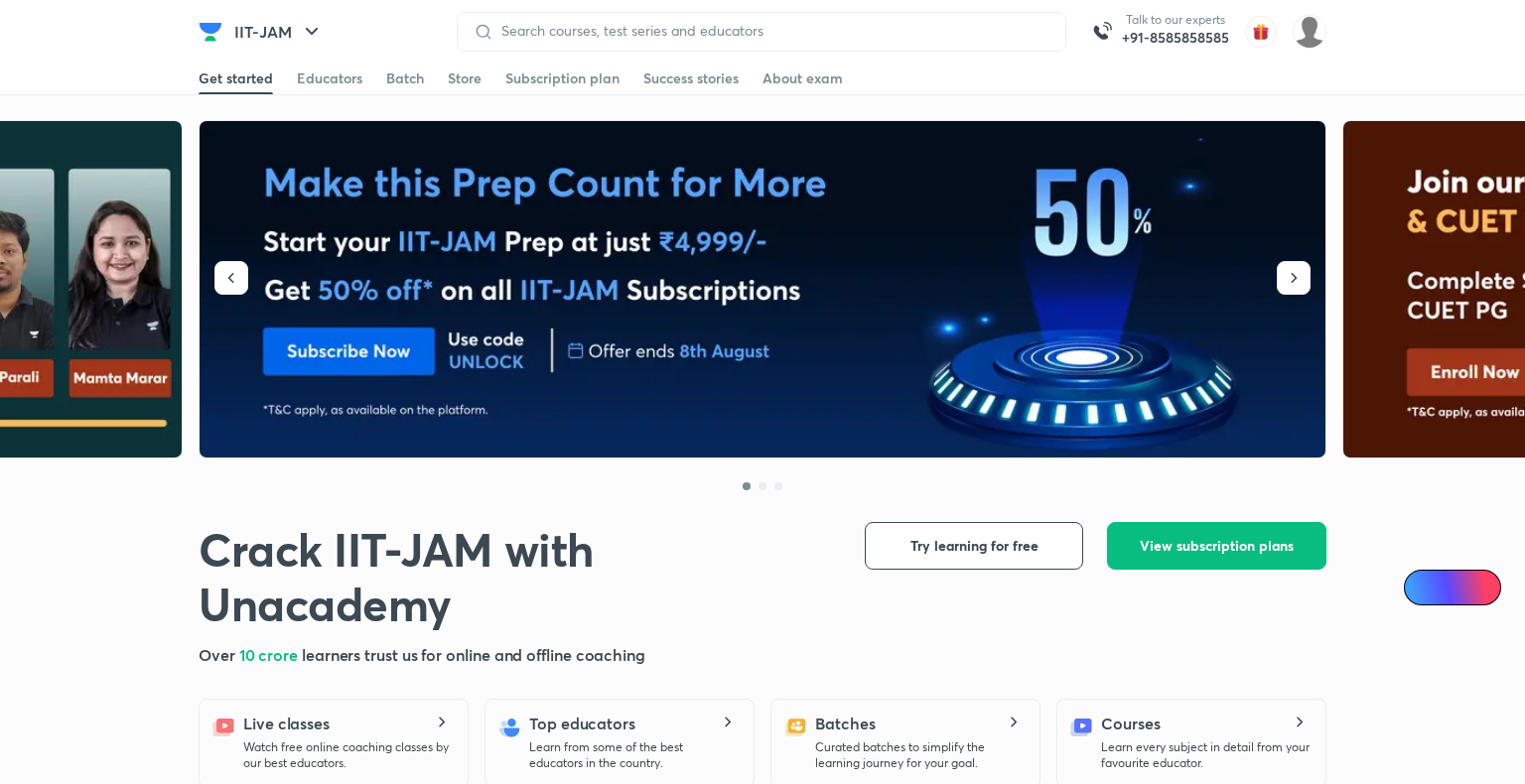 scroll, scrollTop: 0, scrollLeft: 0, axis: both 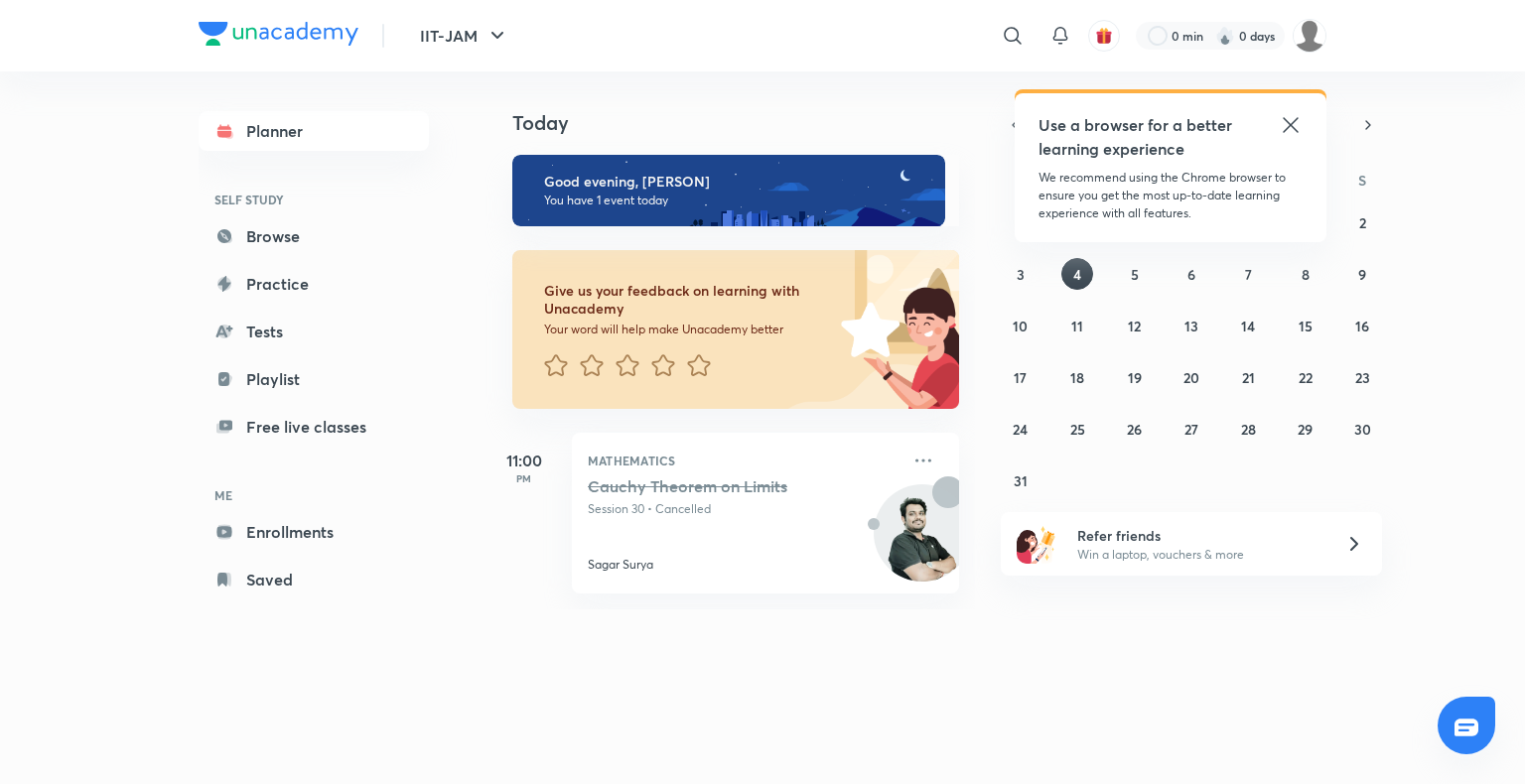 click 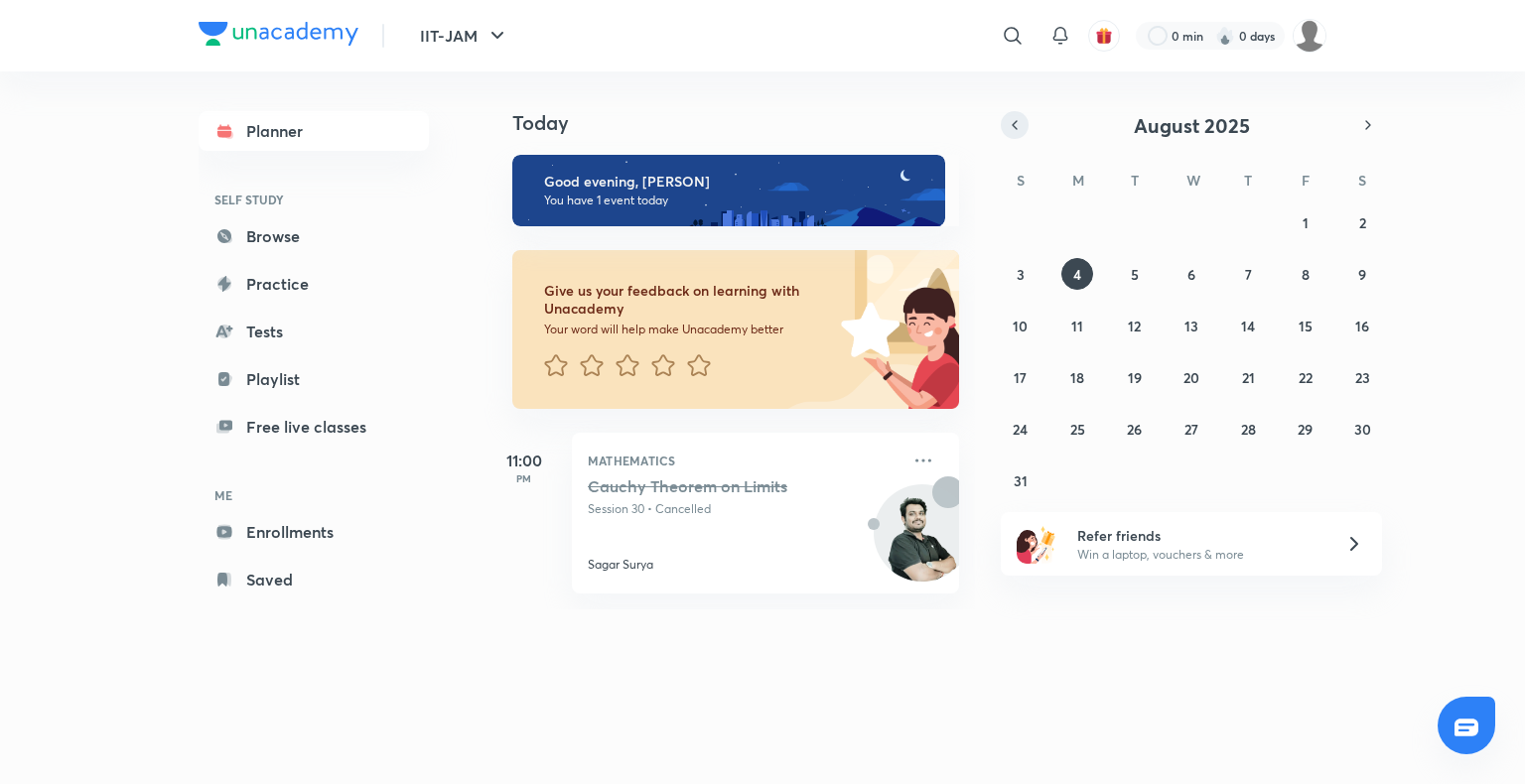 click at bounding box center (1015, 125) 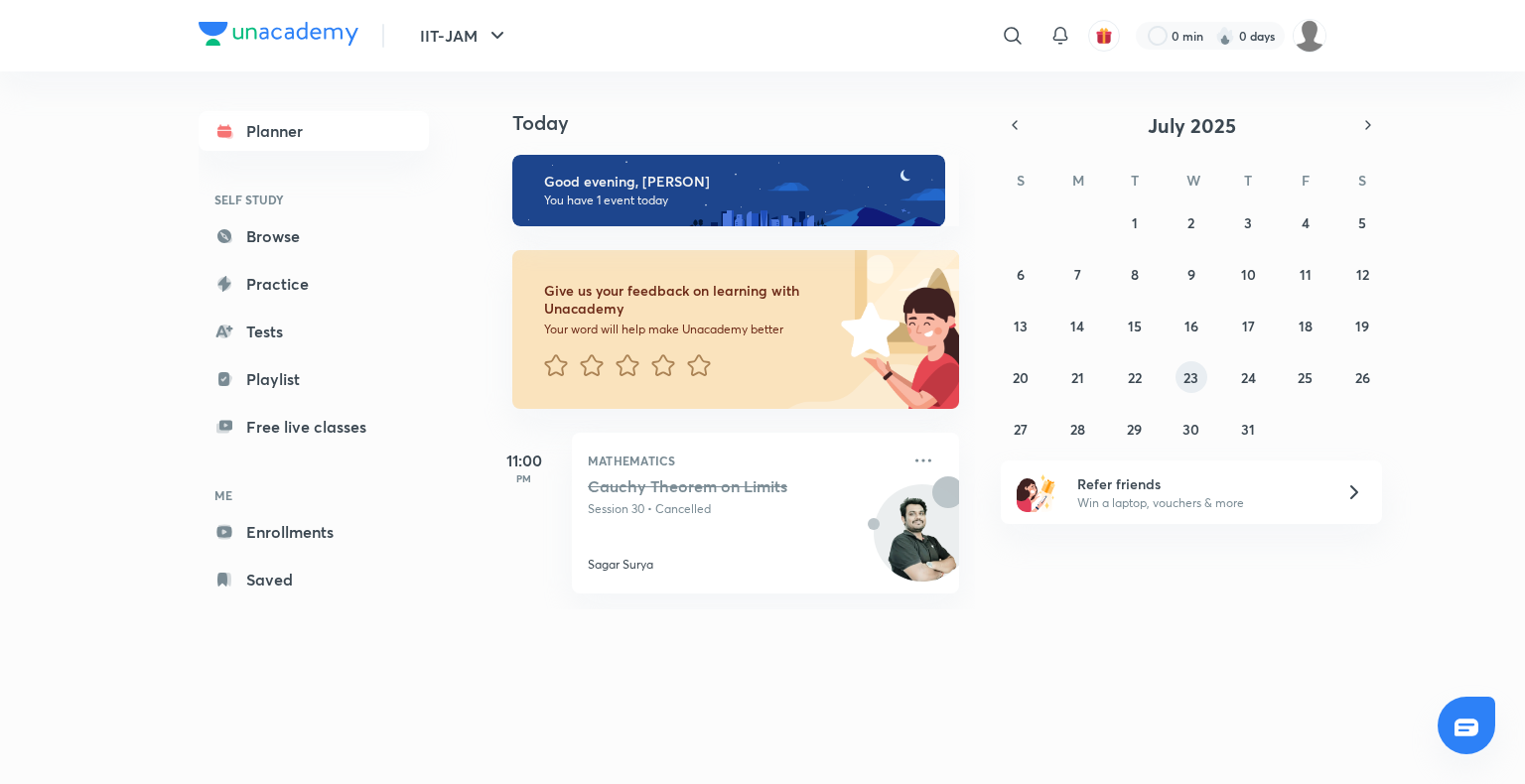 click on "23" at bounding box center [1190, 377] 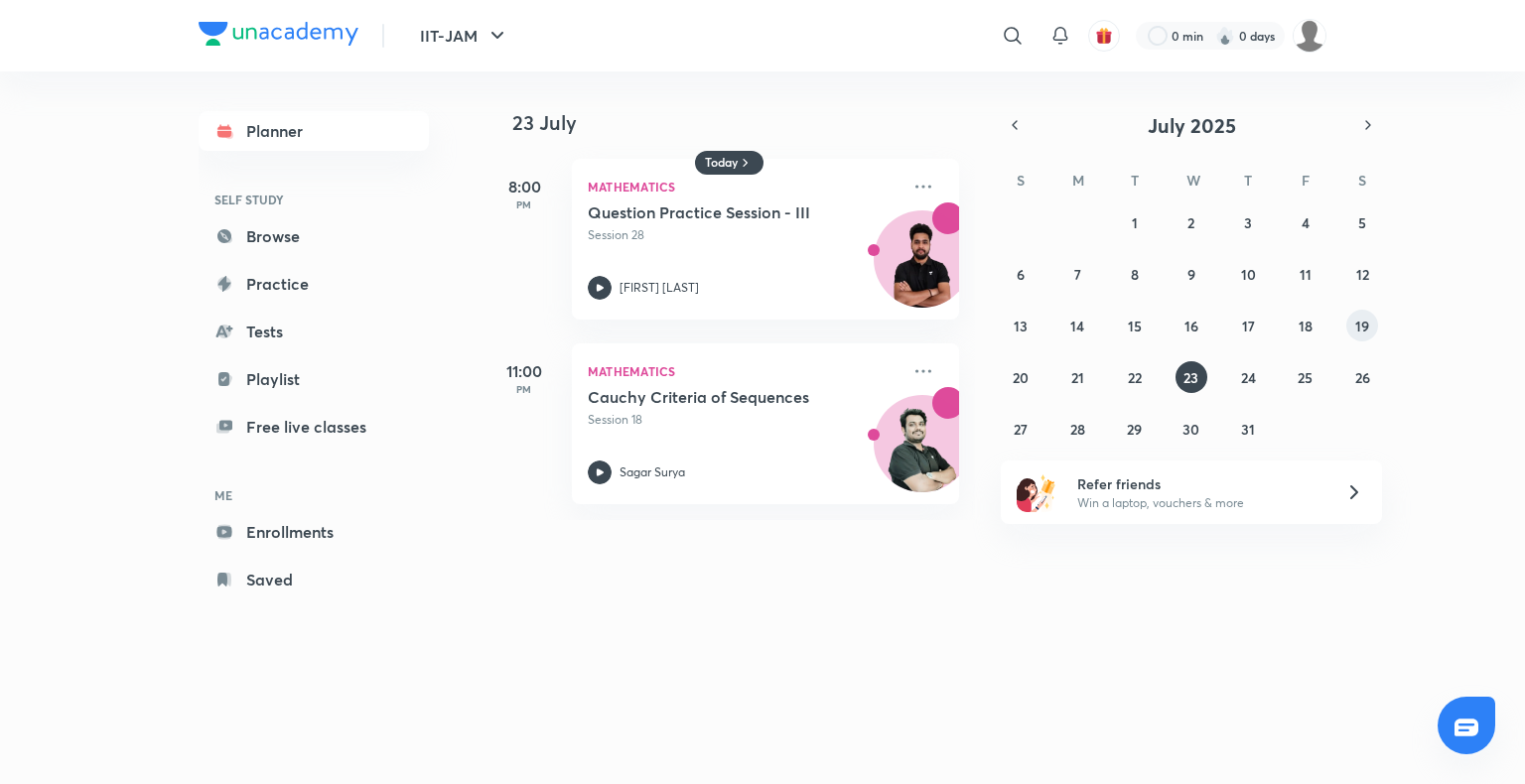 click on "19" at bounding box center [1362, 326] 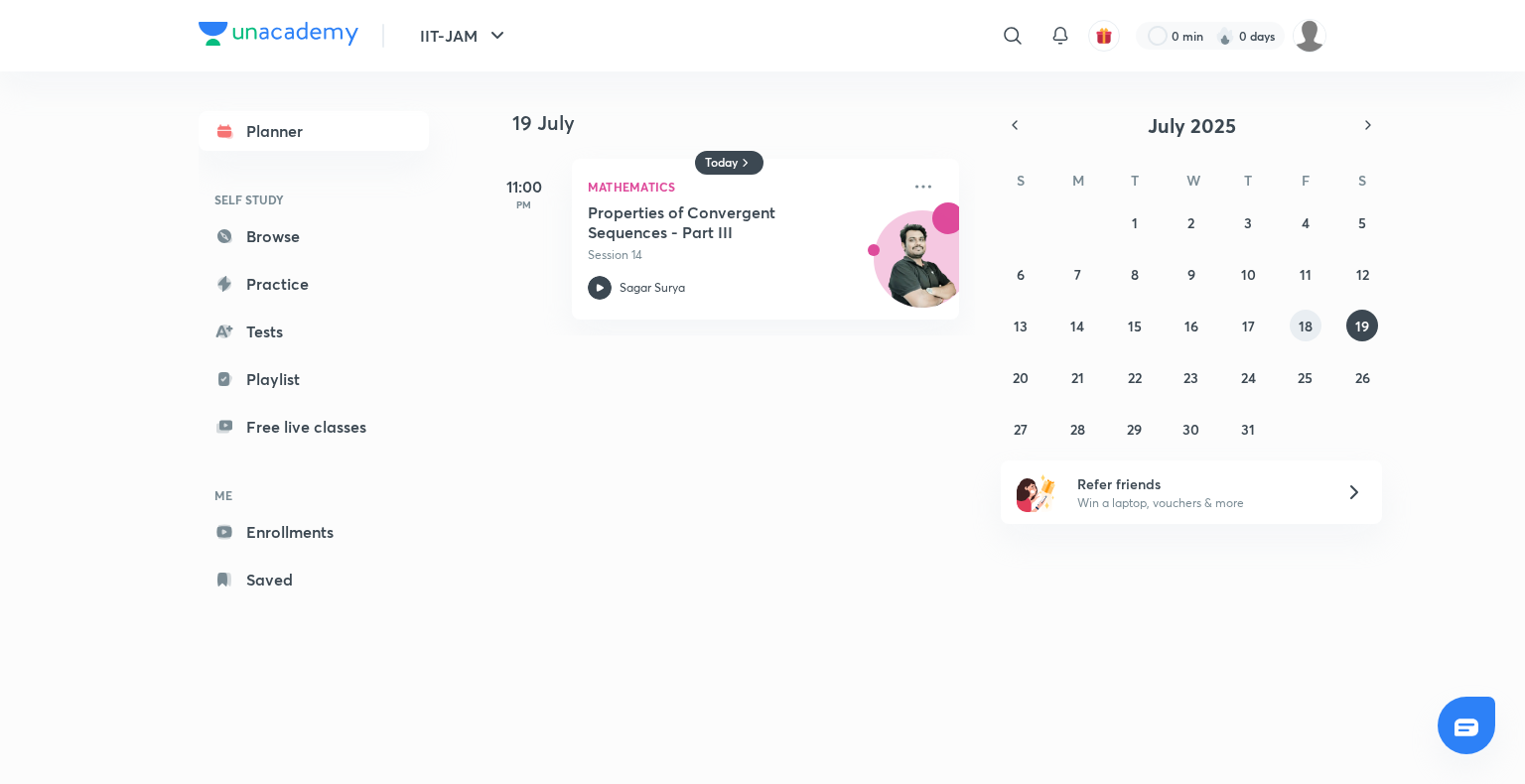 click on "18" at bounding box center (1306, 326) 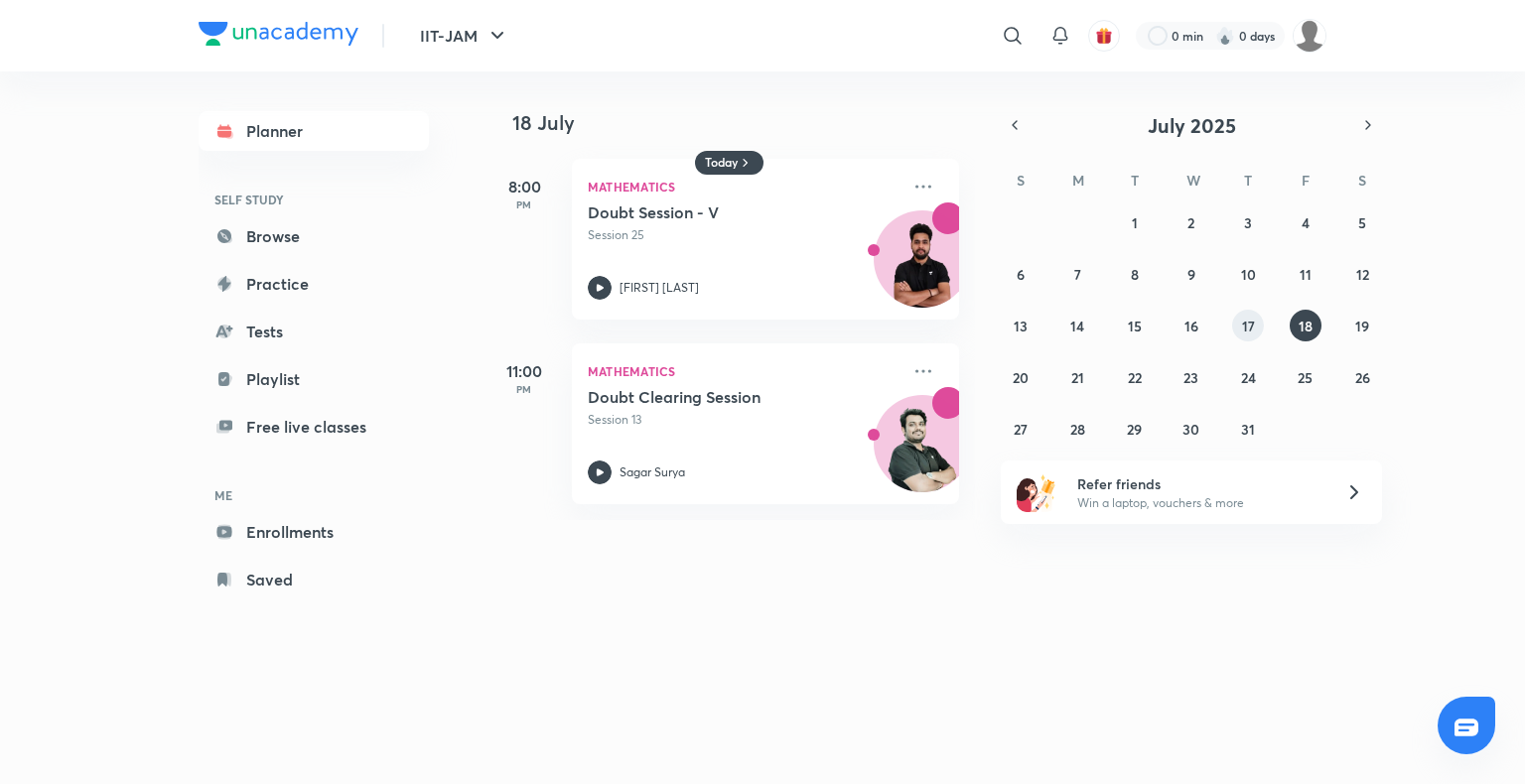 click on "17" at bounding box center (1248, 326) 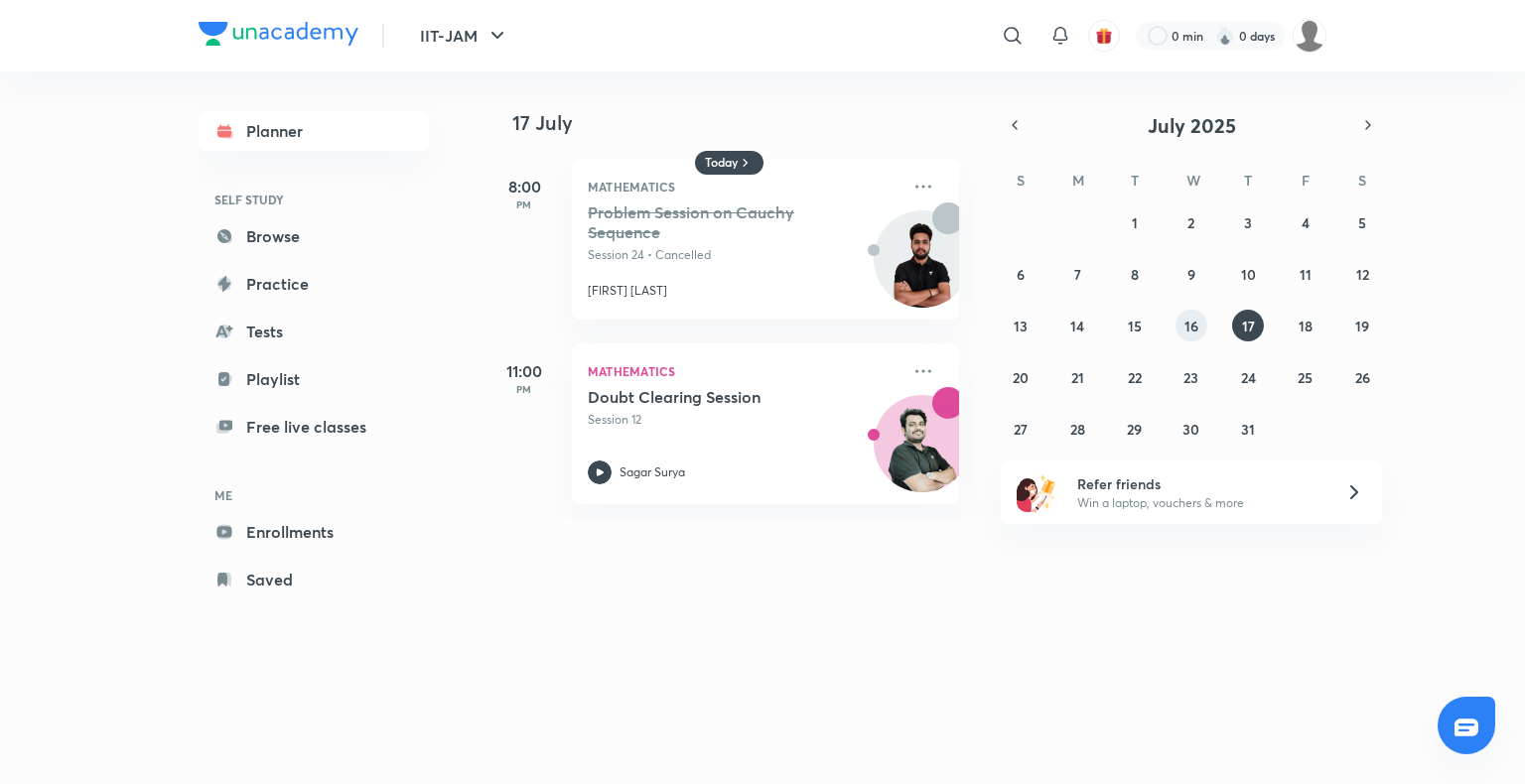 click on "29 30 1 2 3 4 5 6 7 8 9 10 11 12 13 14 15 16 17 18 19 20 21 22 23 24 25 26 27 28 29 30 31 1 2" at bounding box center [1191, 326] 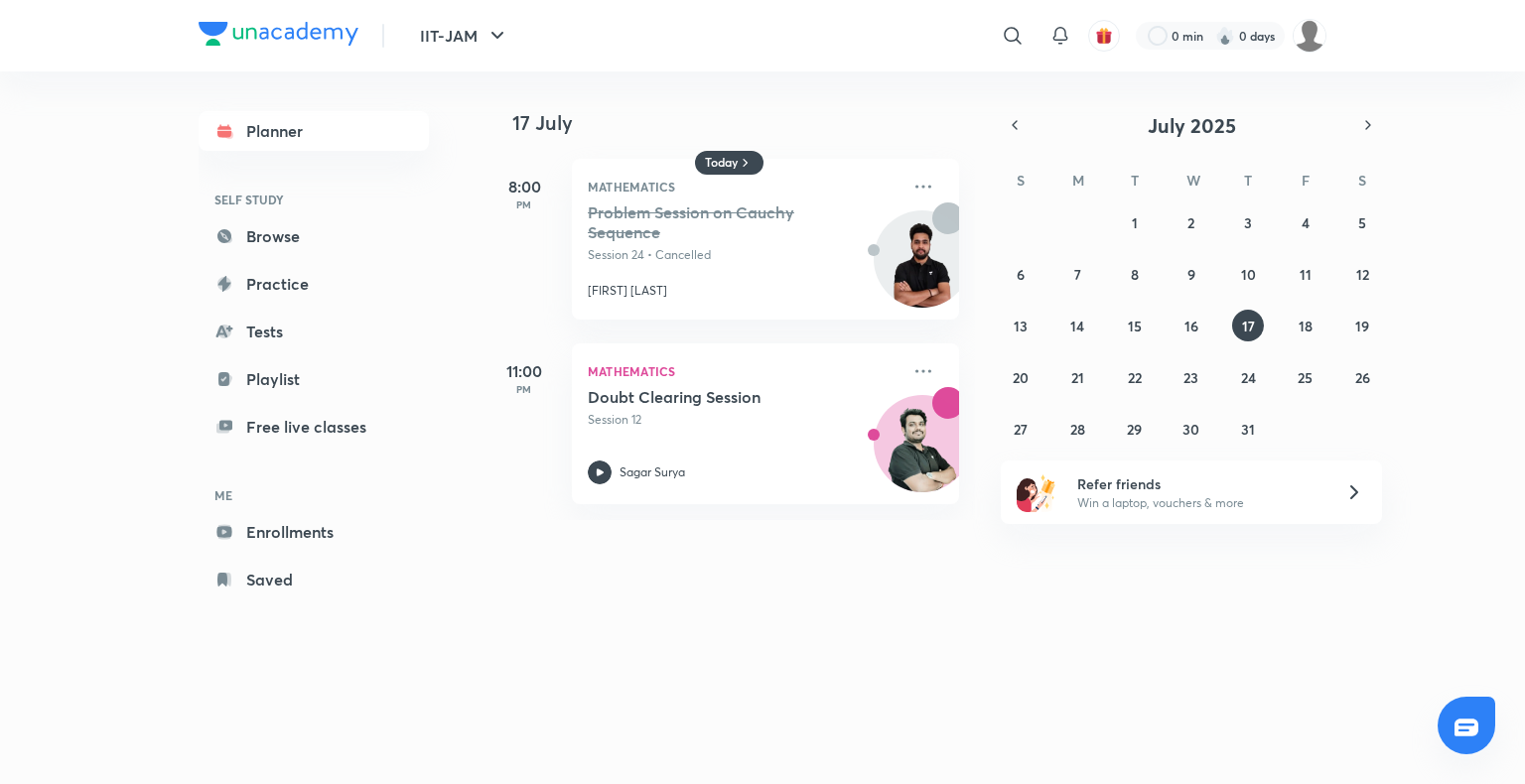 click on "29 30 1 2 3 4 5 6 7 8 9 10 11 12 13 14 15 16 17 18 19 20 21 22 23 24 25 26 27 28 29 30 31 1 2" at bounding box center (1191, 326) 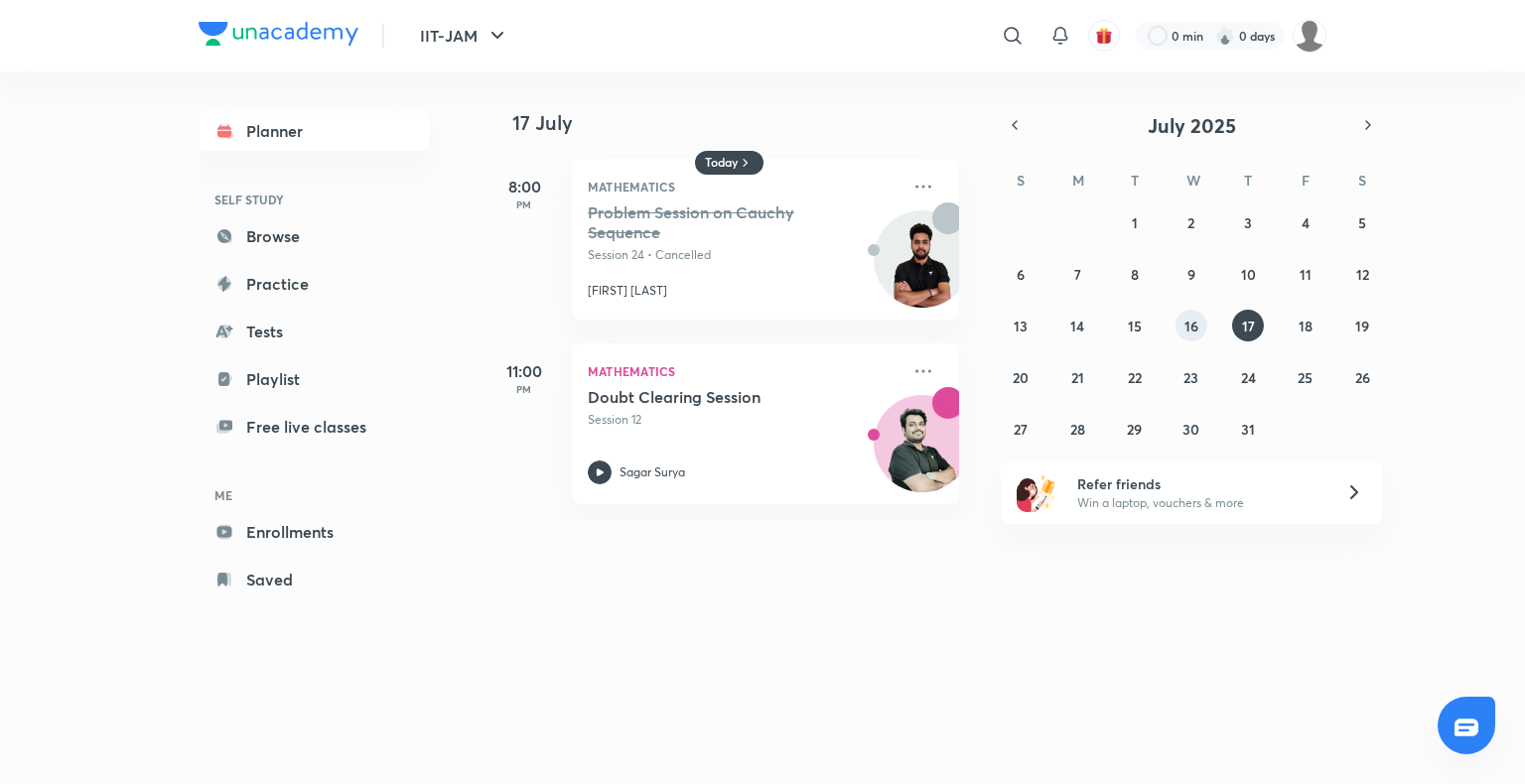 click on "16" at bounding box center [1191, 326] 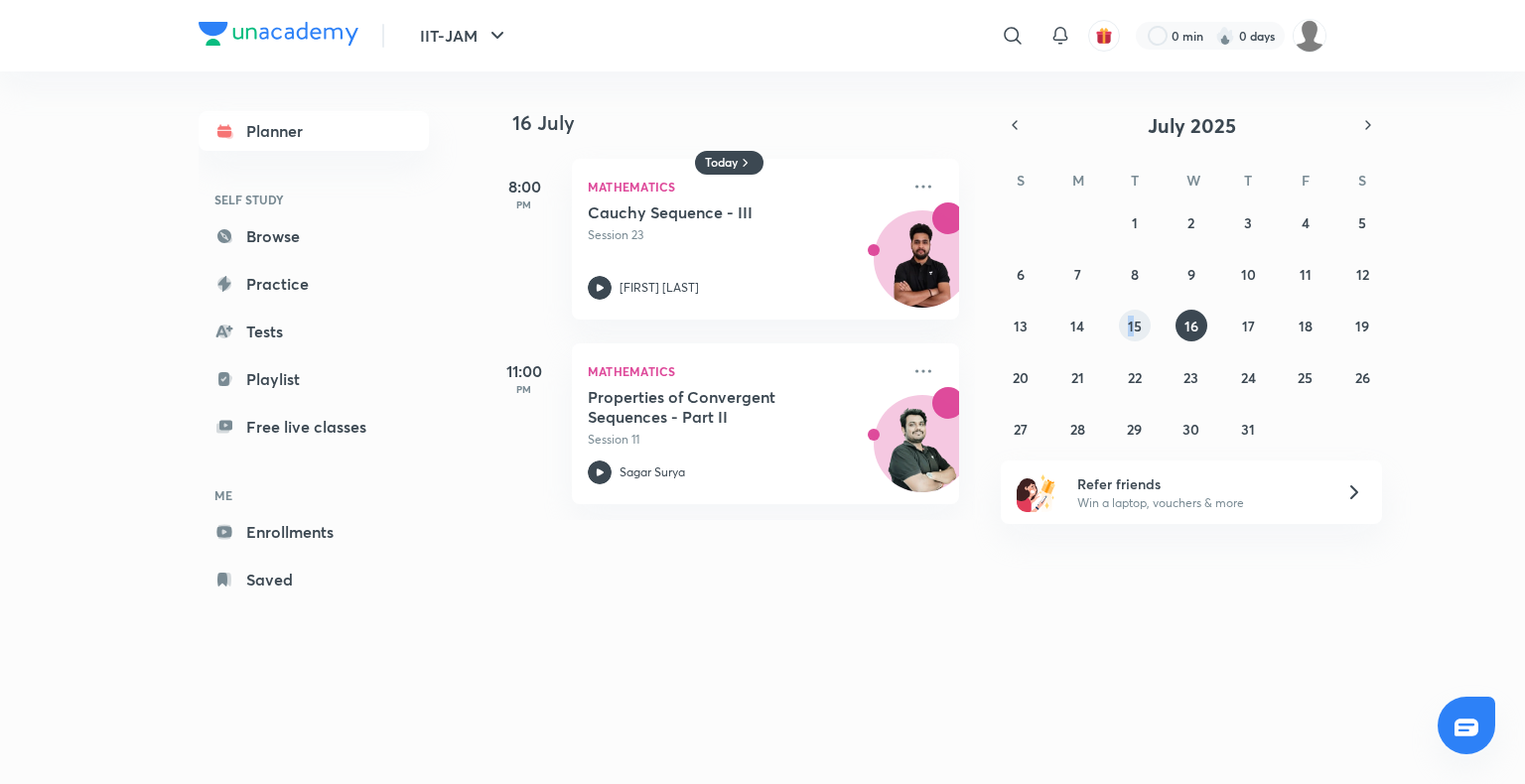 drag, startPoint x: 1116, startPoint y: 332, endPoint x: 1135, endPoint y: 331, distance: 19.026298 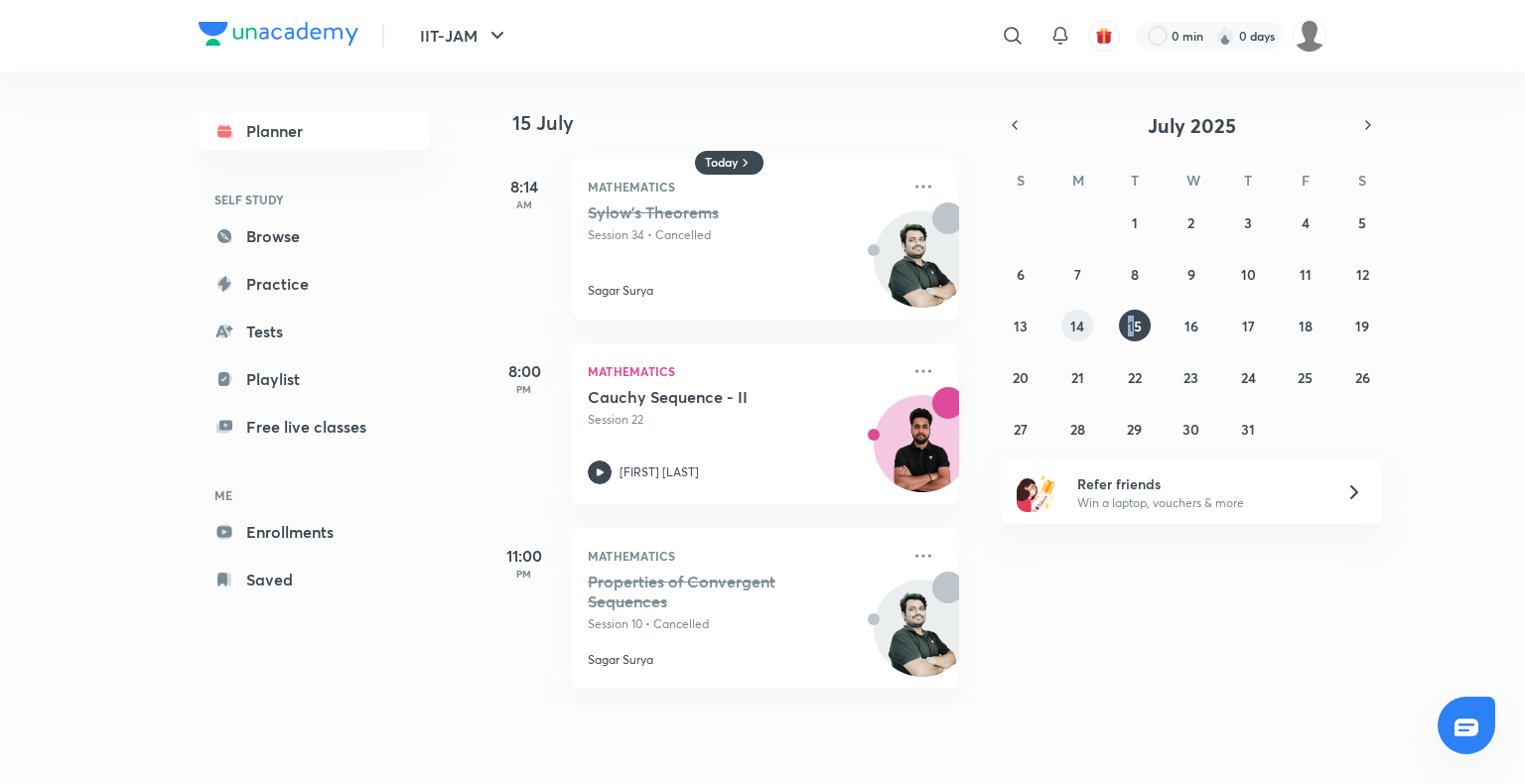 click on "14" at bounding box center (1077, 326) 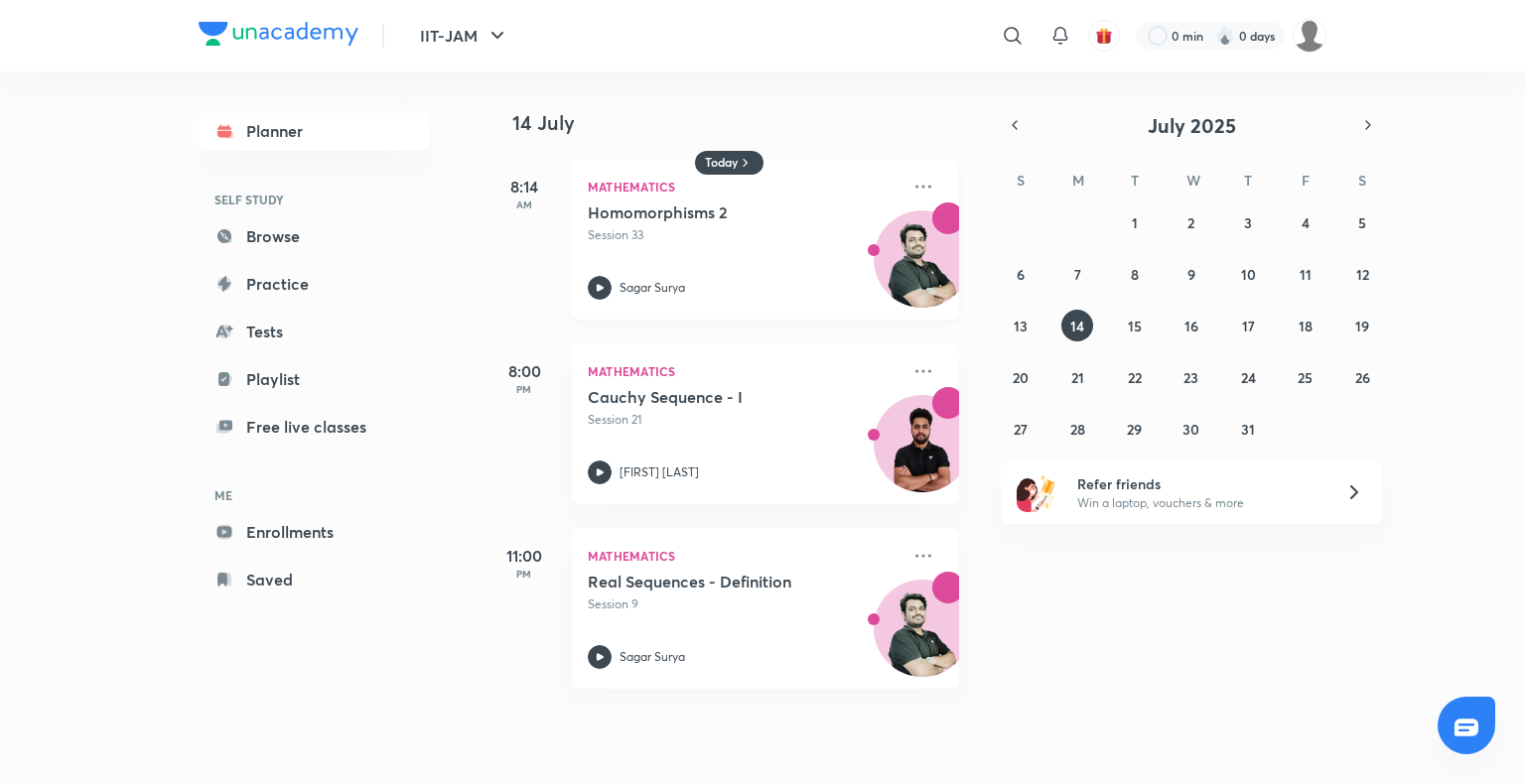 click on "Mathematics Homomorphisms 2 Session 33 [PERSON] [PERSON]" at bounding box center (765, 239) 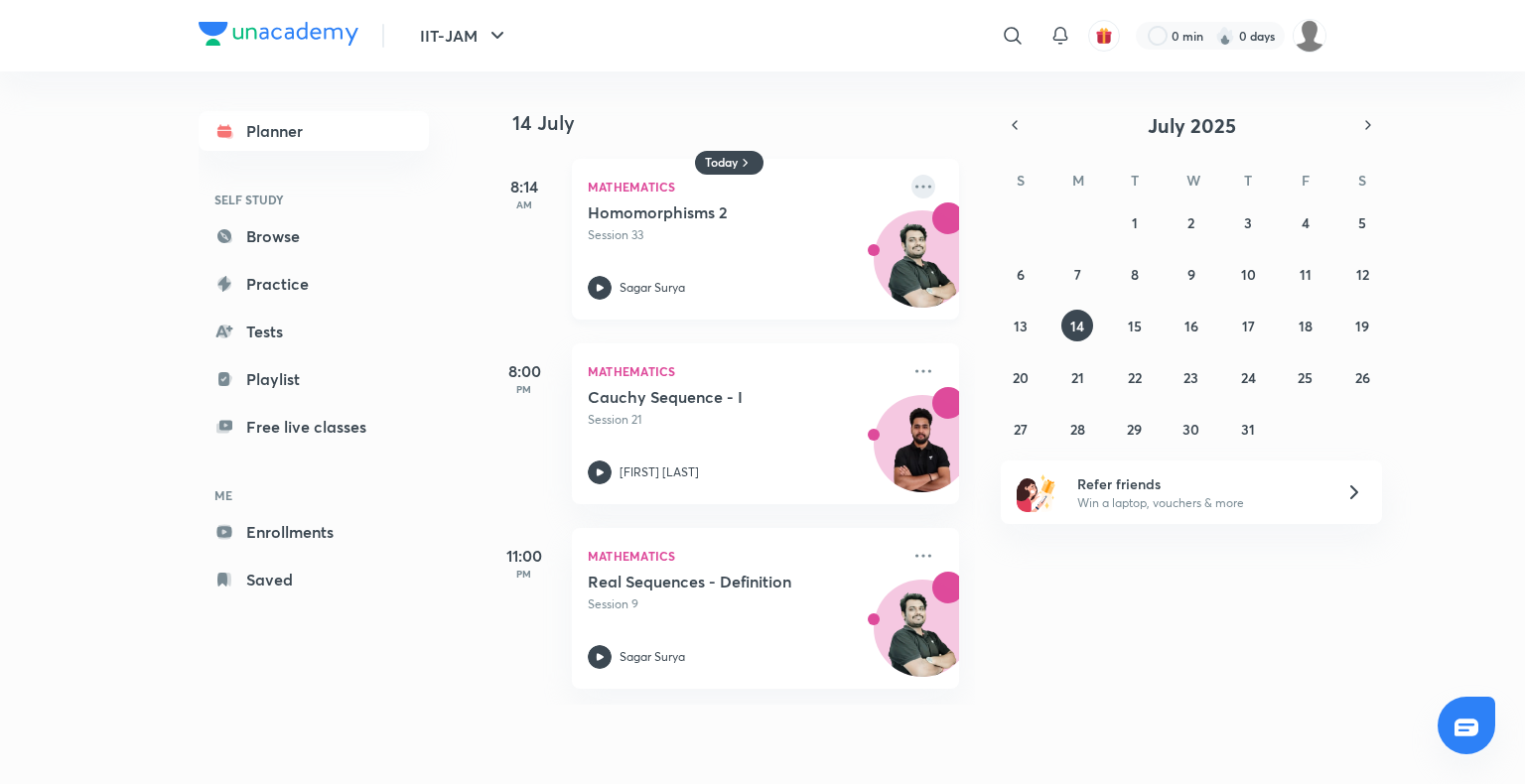 click 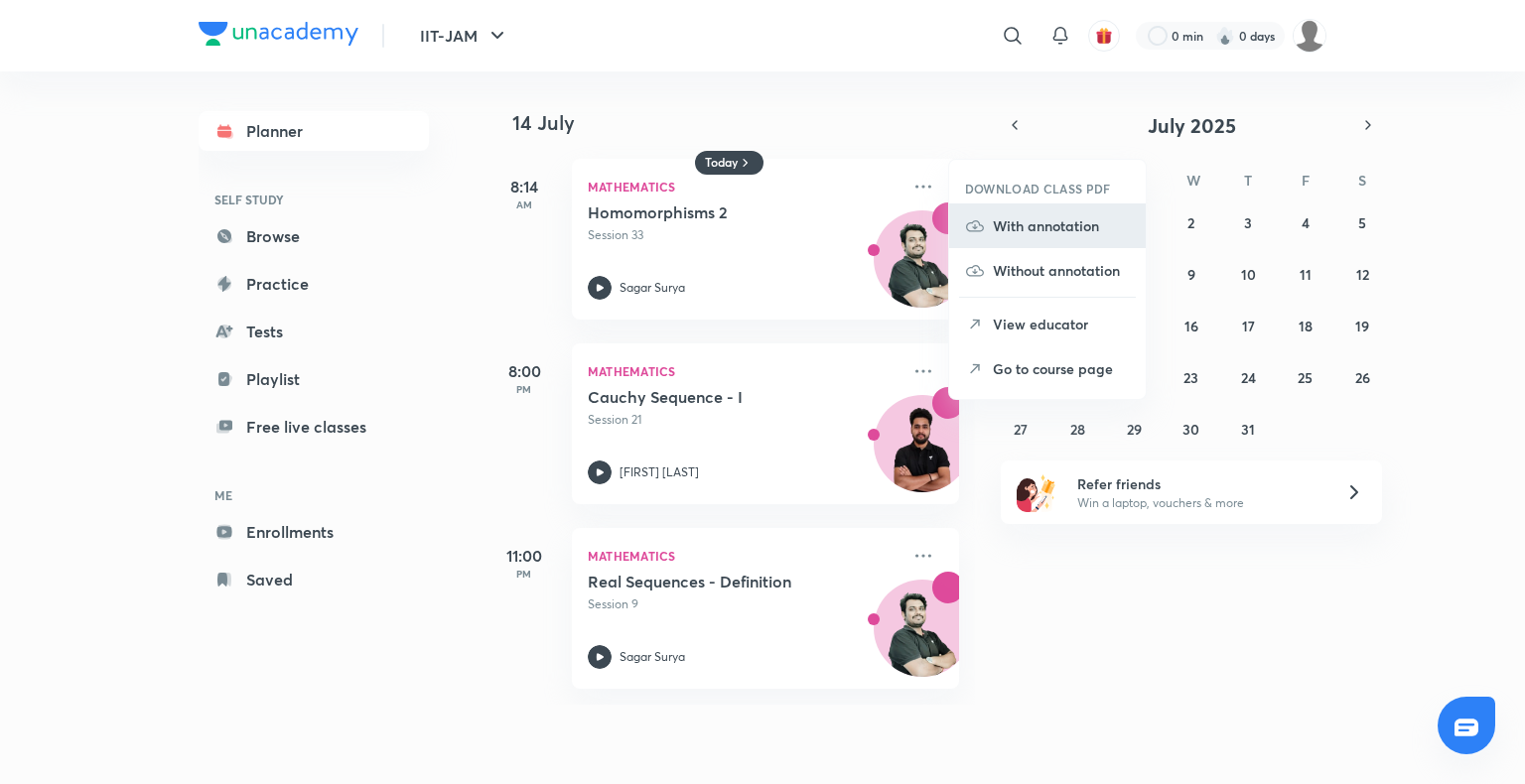 click on "With annotation" at bounding box center (1061, 225) 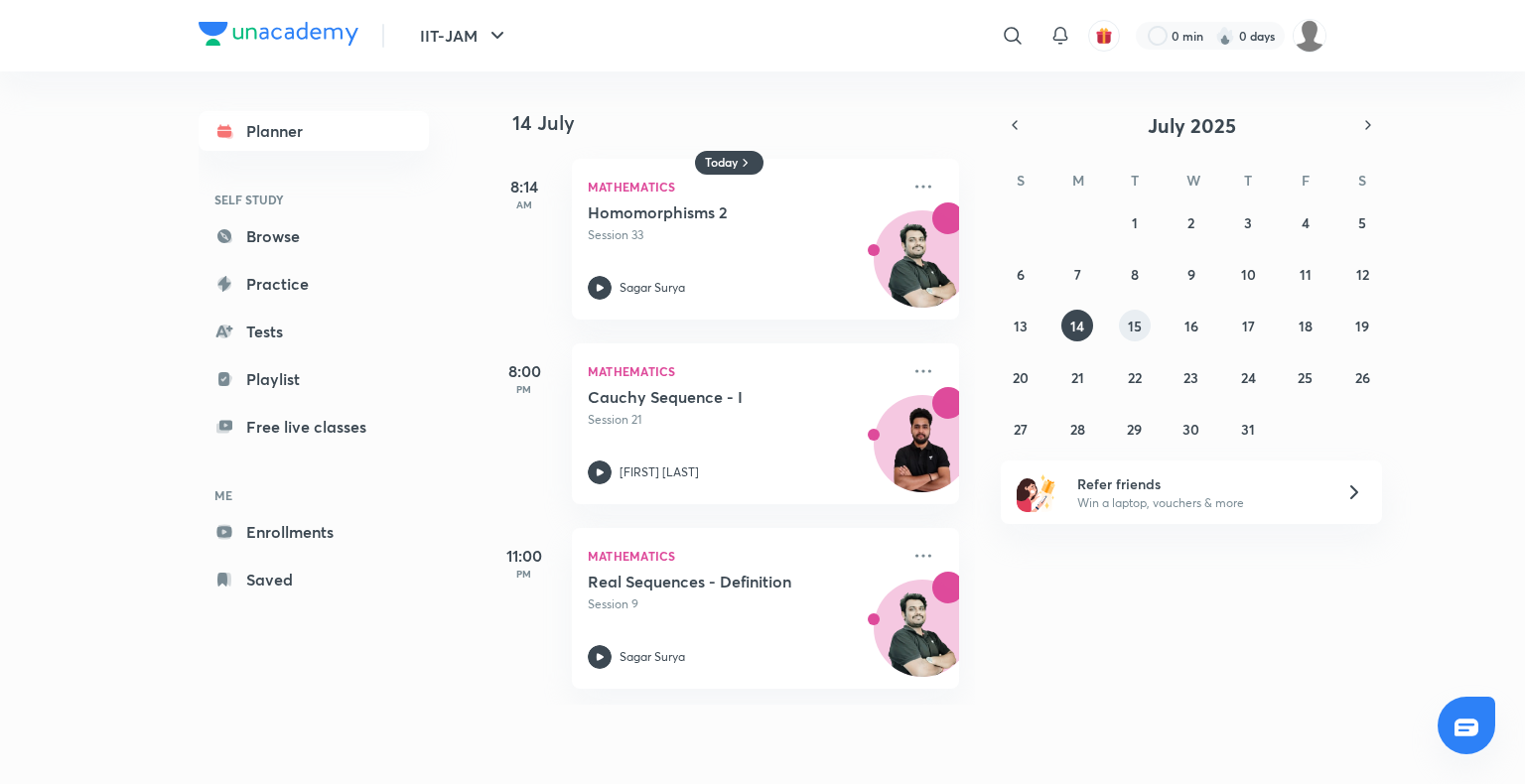 click on "15" at bounding box center (1135, 326) 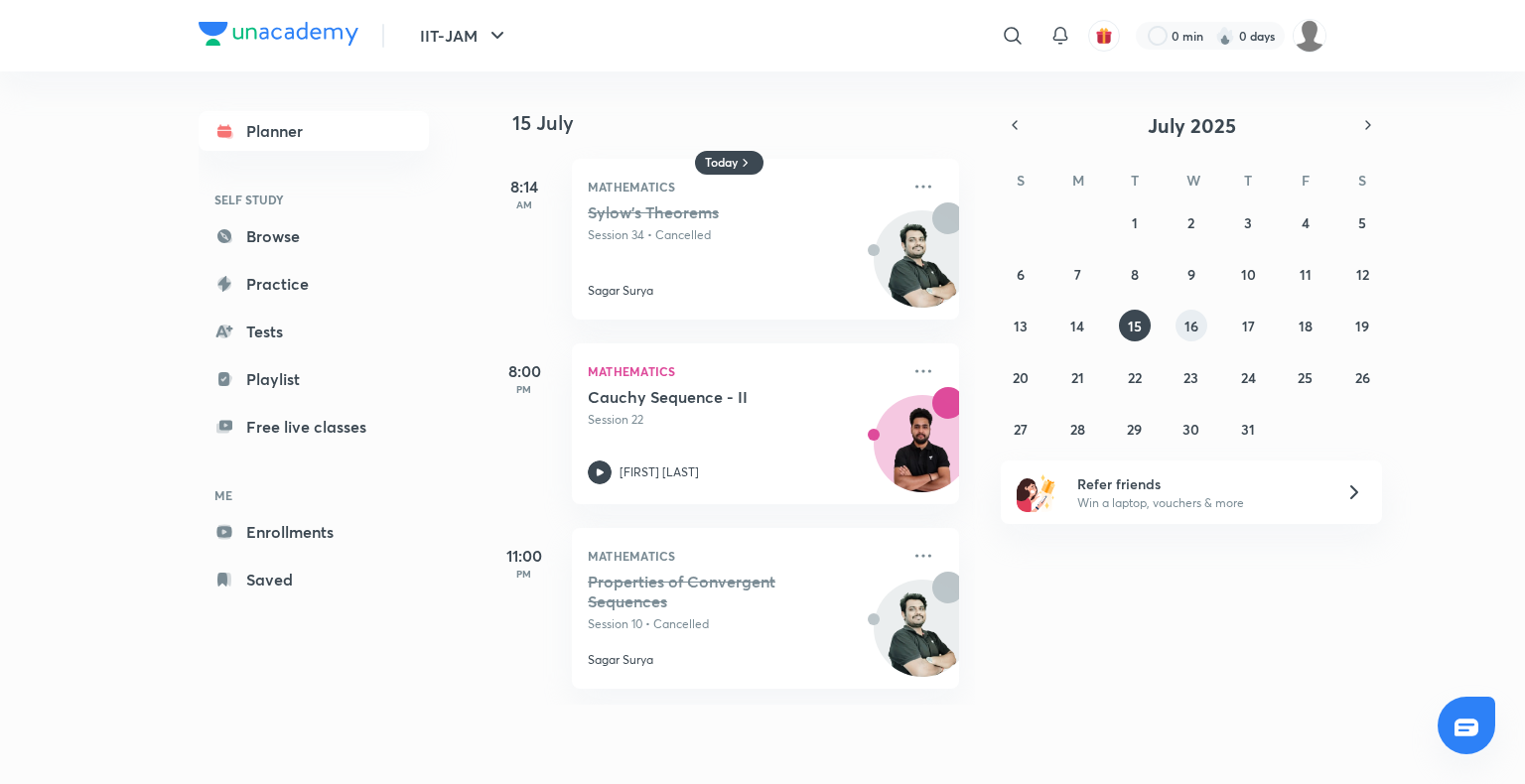 click on "16" at bounding box center [1191, 326] 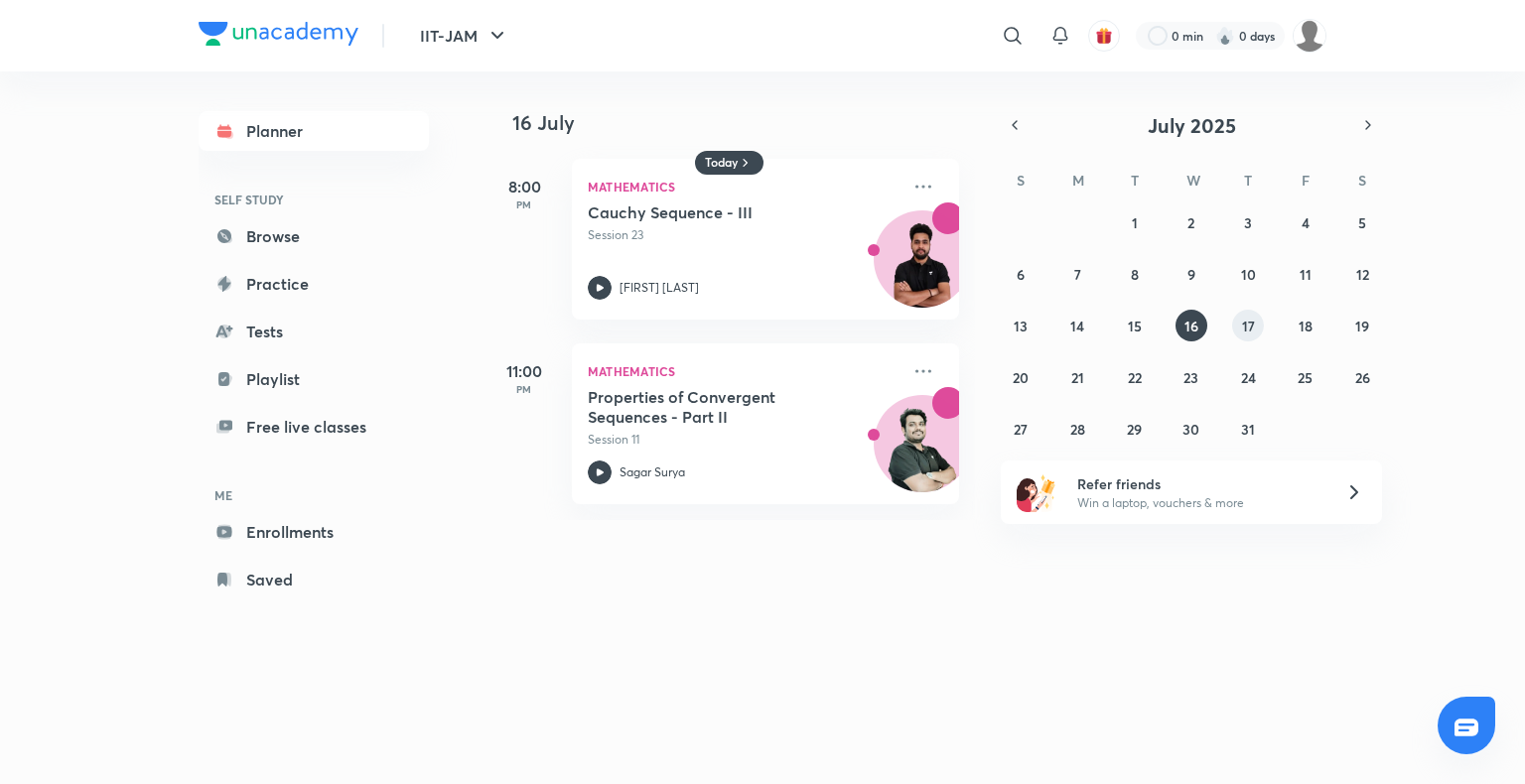 click on "17" at bounding box center [1248, 326] 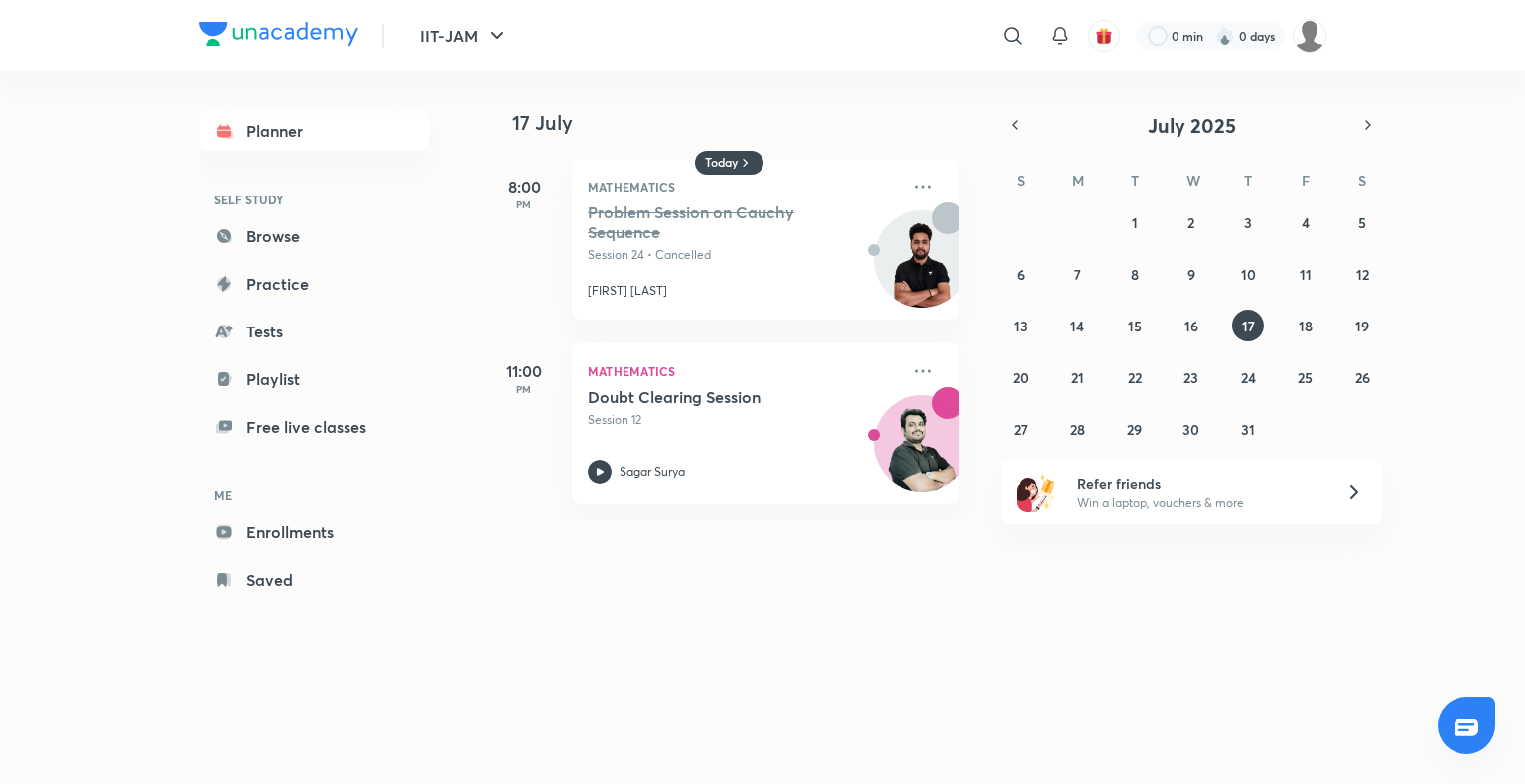click on "29 30 1 2 3 4 5 6 7 8 9 10 11 12 13 14 15 16 17 18 19 20 21 22 23 24 25 26 27 28 29 30 31 1 2" at bounding box center [1191, 326] 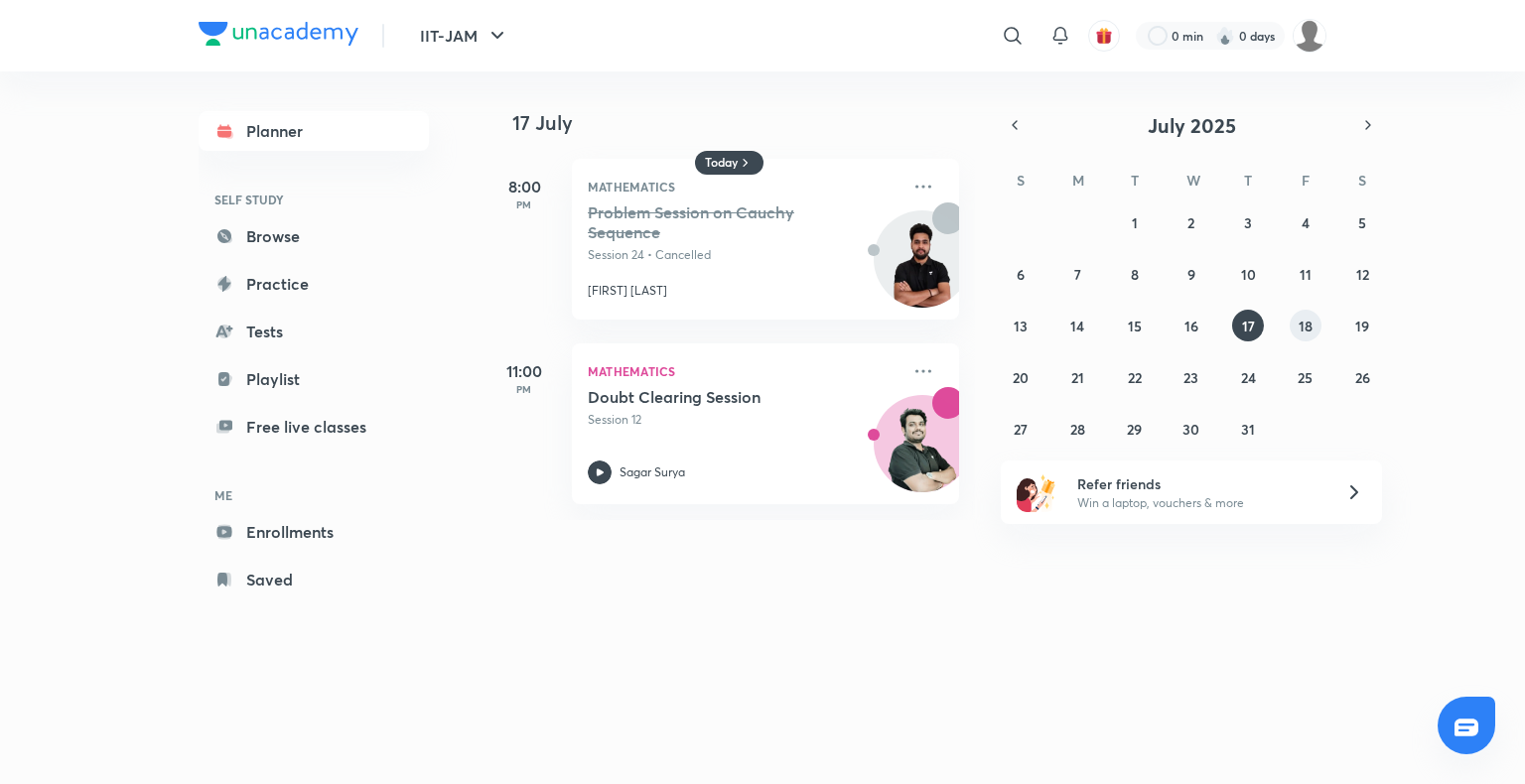 click on "18" at bounding box center [1306, 326] 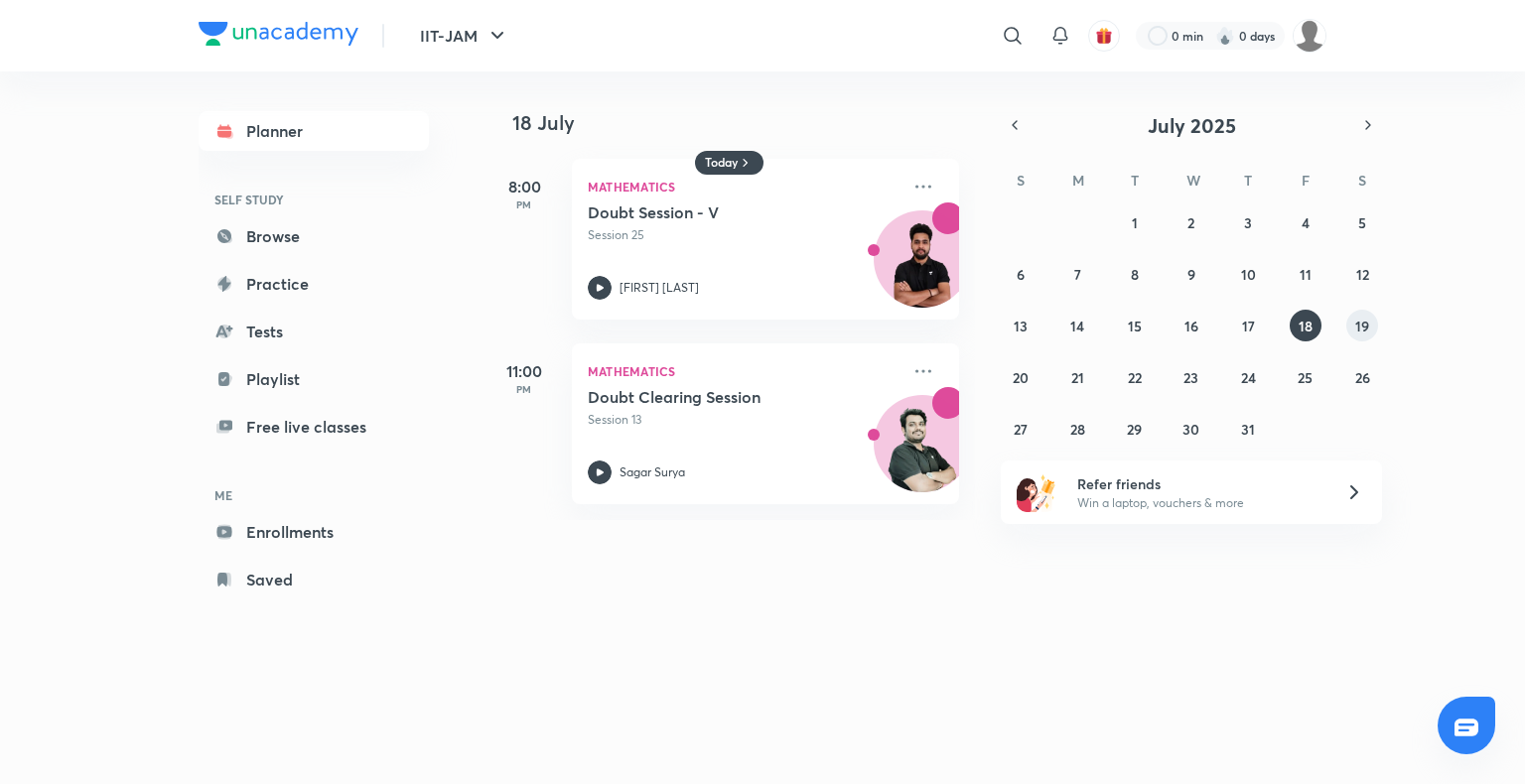 click on "19" at bounding box center [1362, 326] 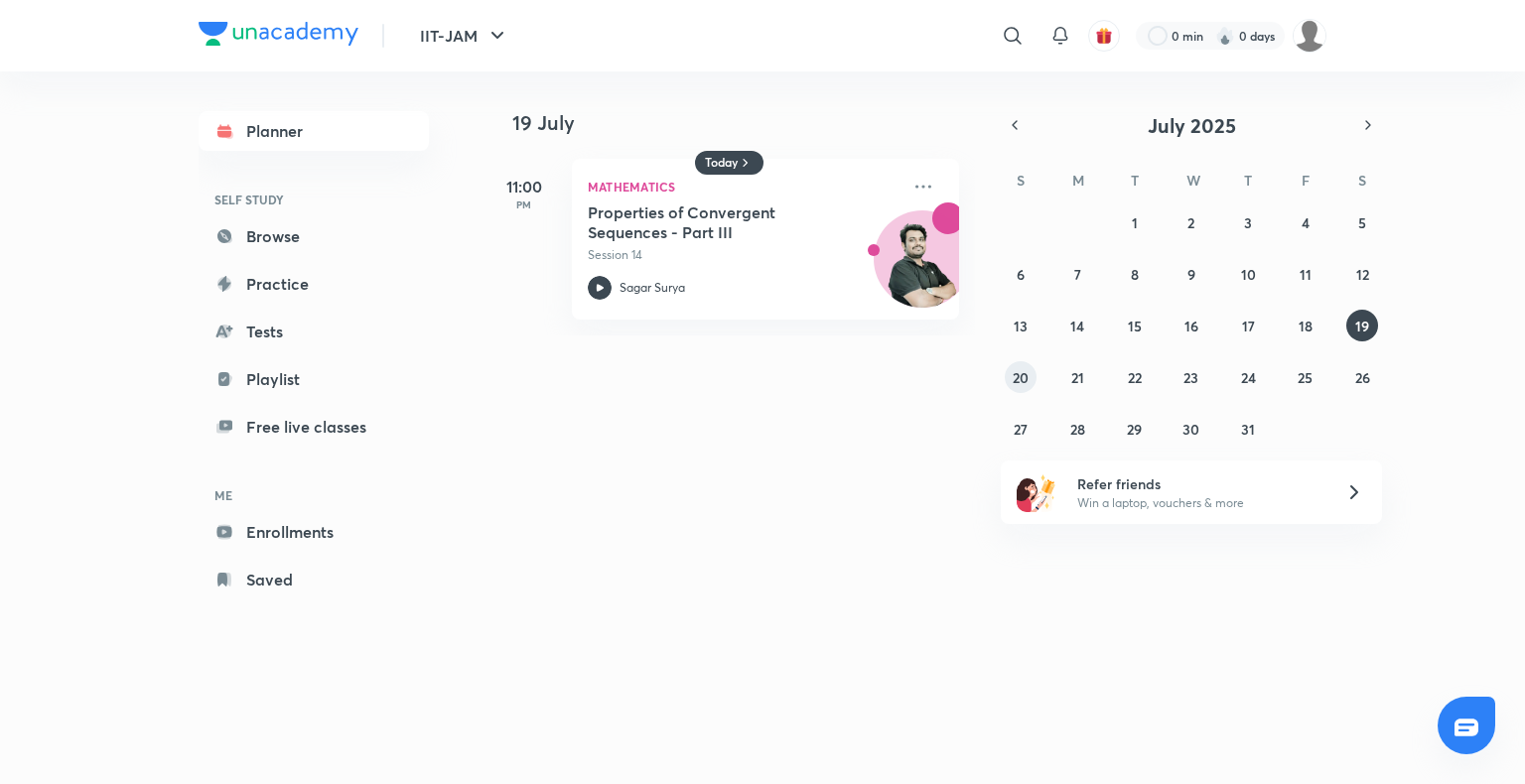click on "20" at bounding box center [1021, 377] 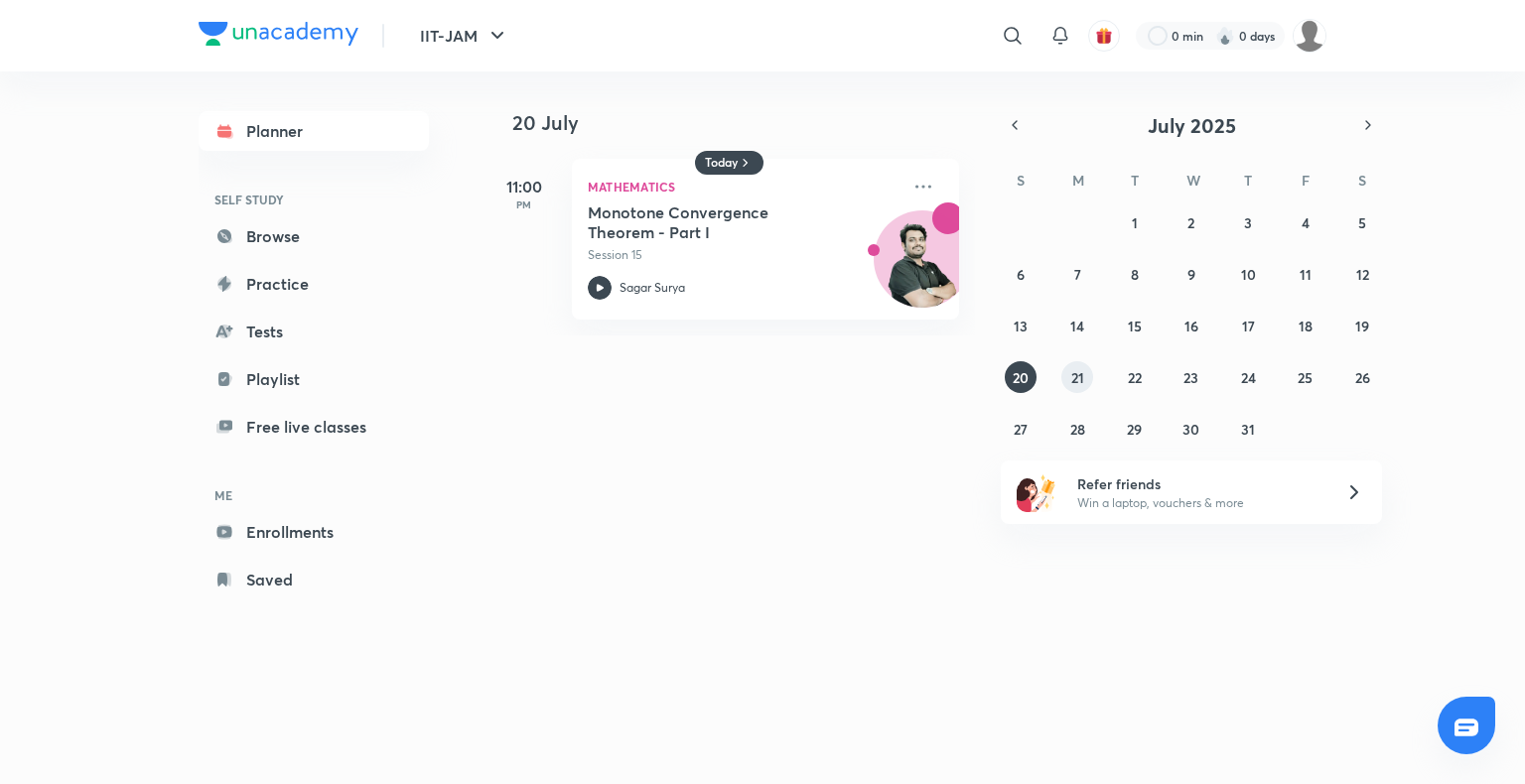 click on "21" at bounding box center [1077, 377] 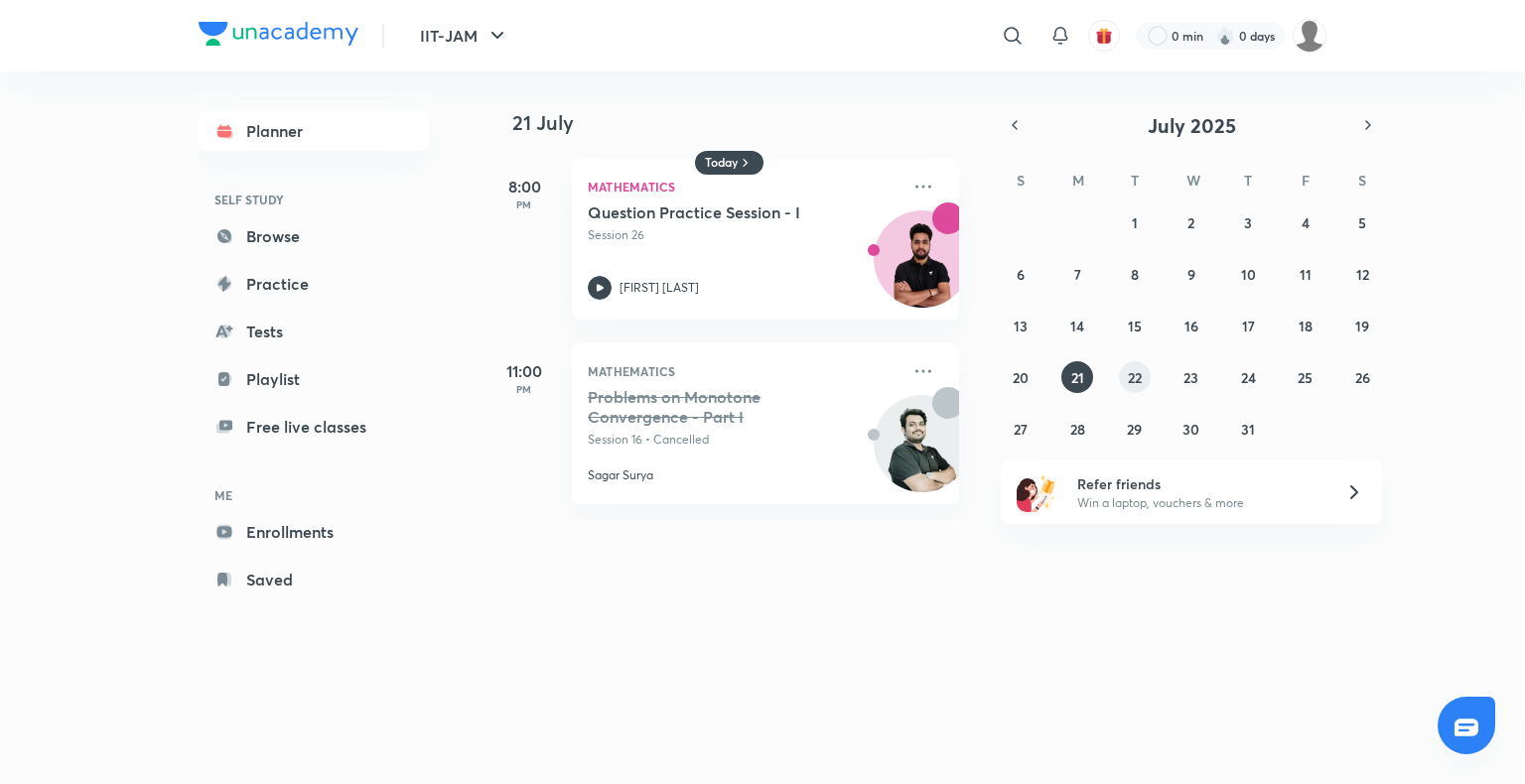 click on "22" at bounding box center (1135, 377) 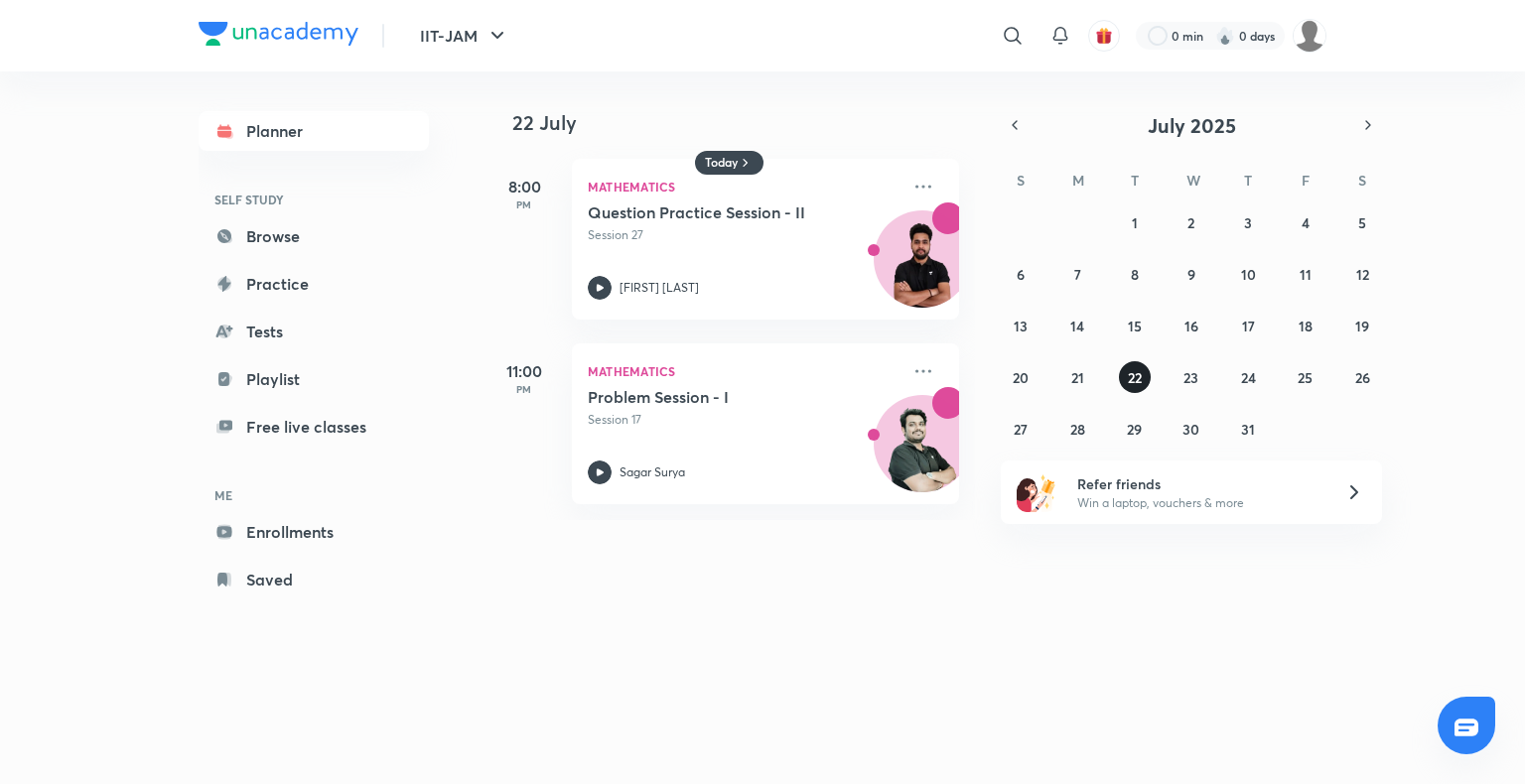click on "22" at bounding box center [1135, 377] 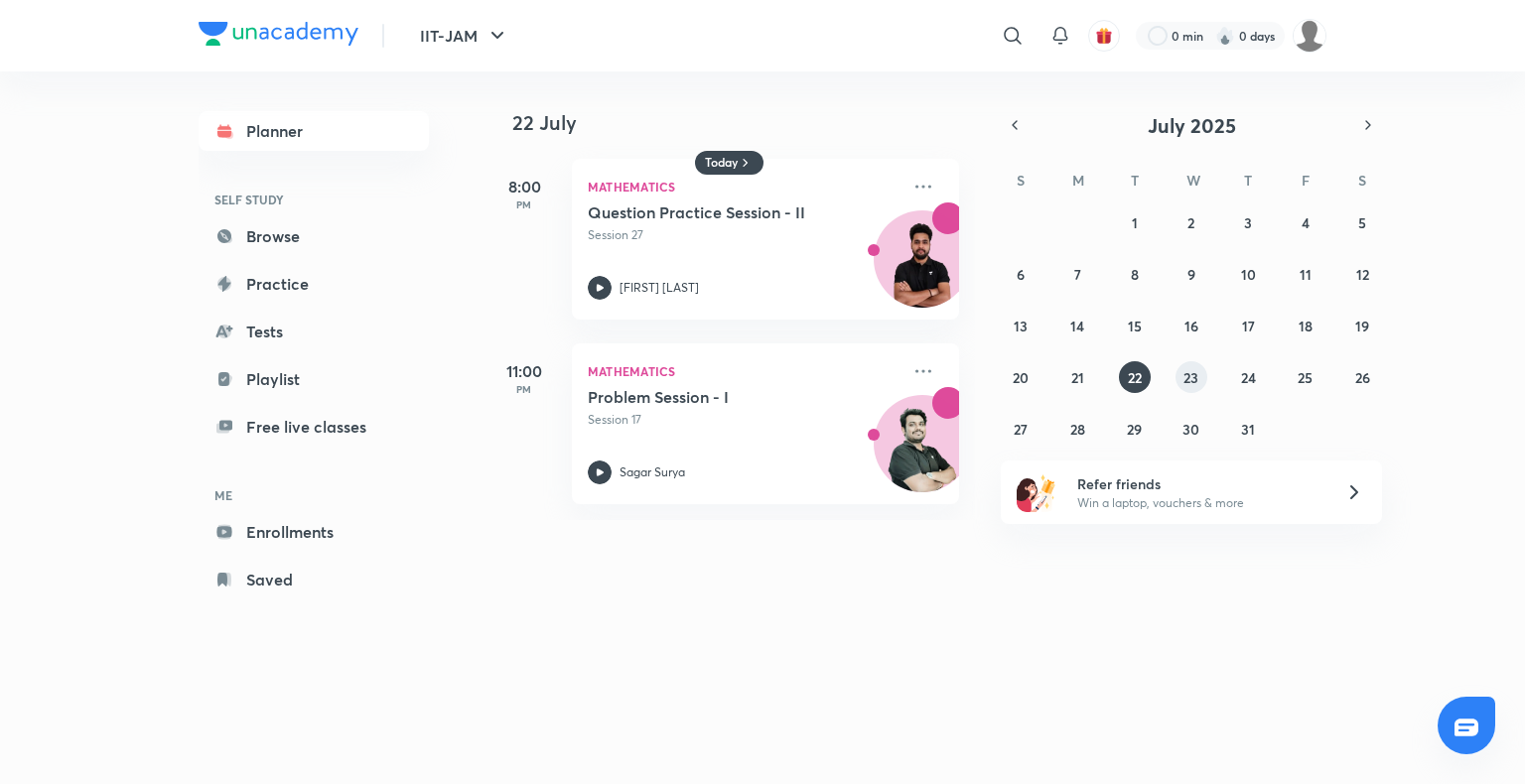 click on "23" at bounding box center [1191, 377] 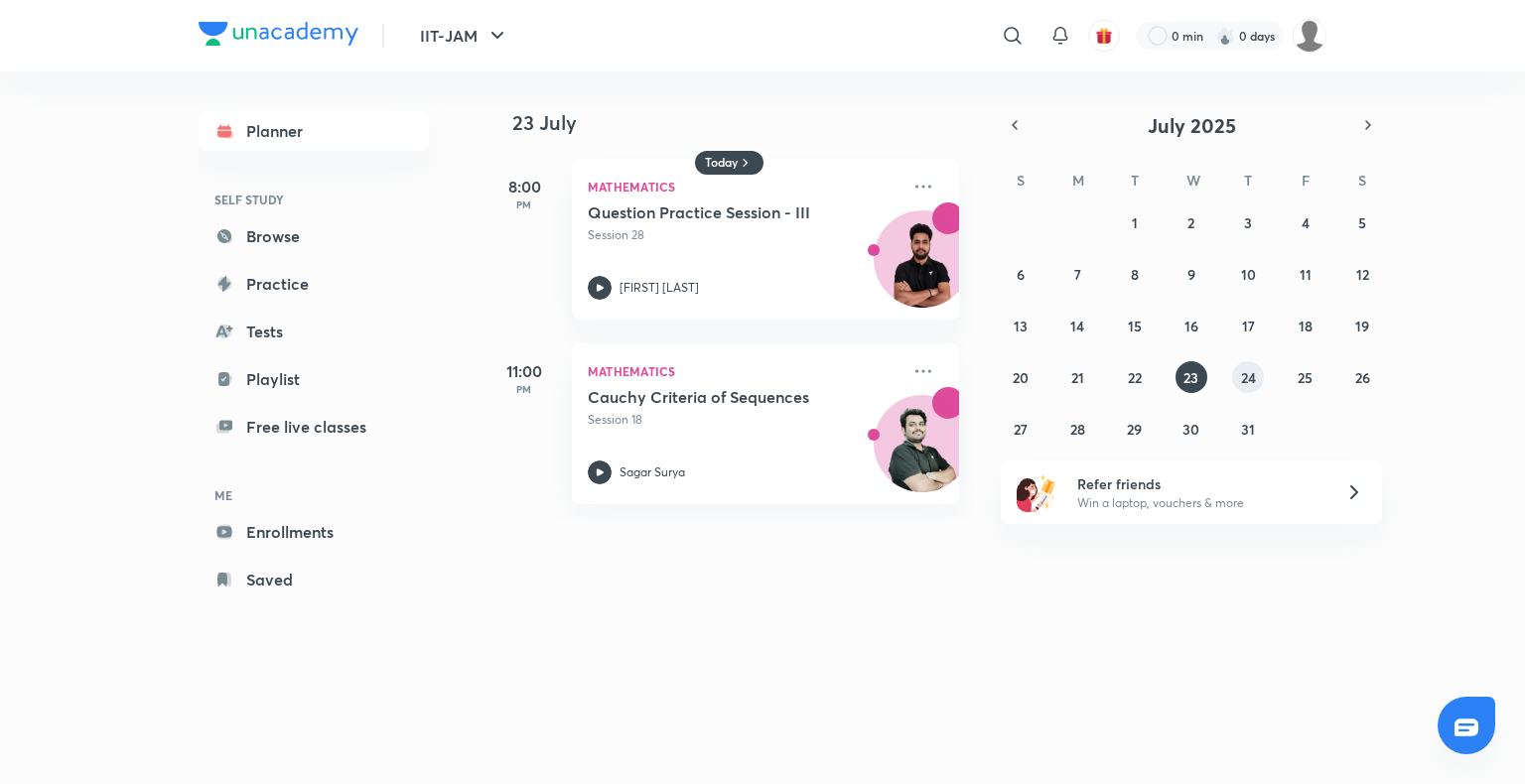 click on "24" at bounding box center (1248, 377) 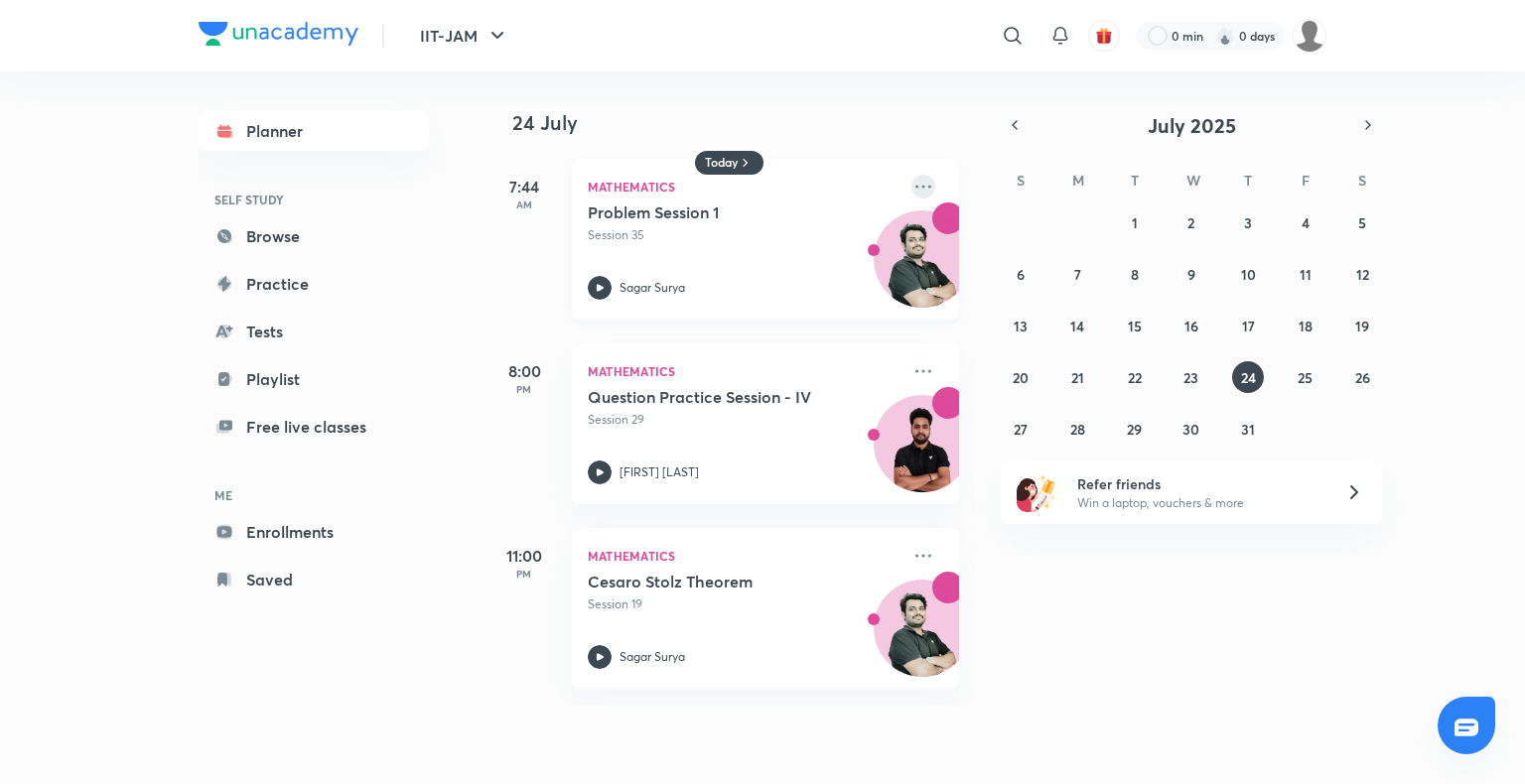 click 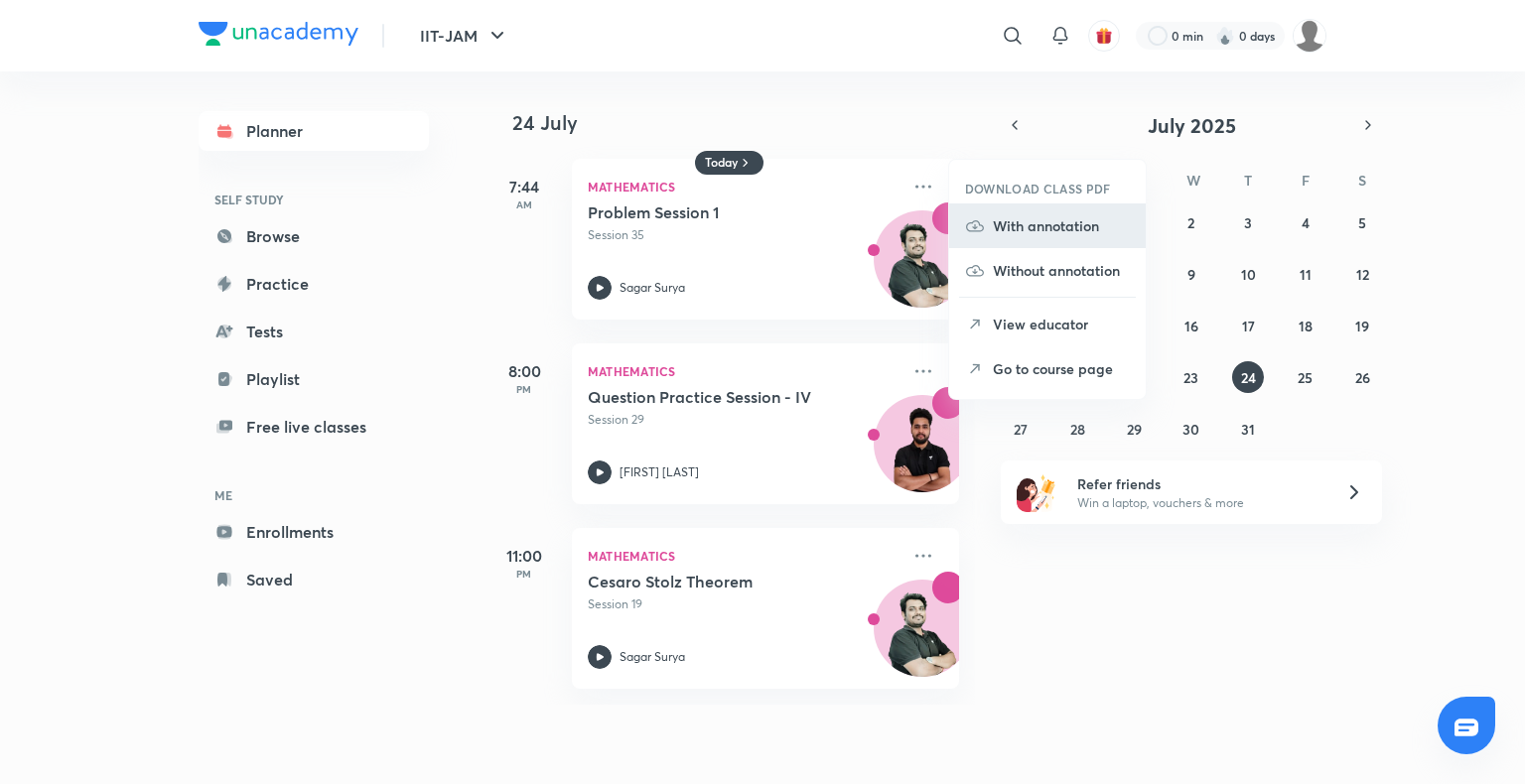 click on "With annotation" at bounding box center [1061, 225] 